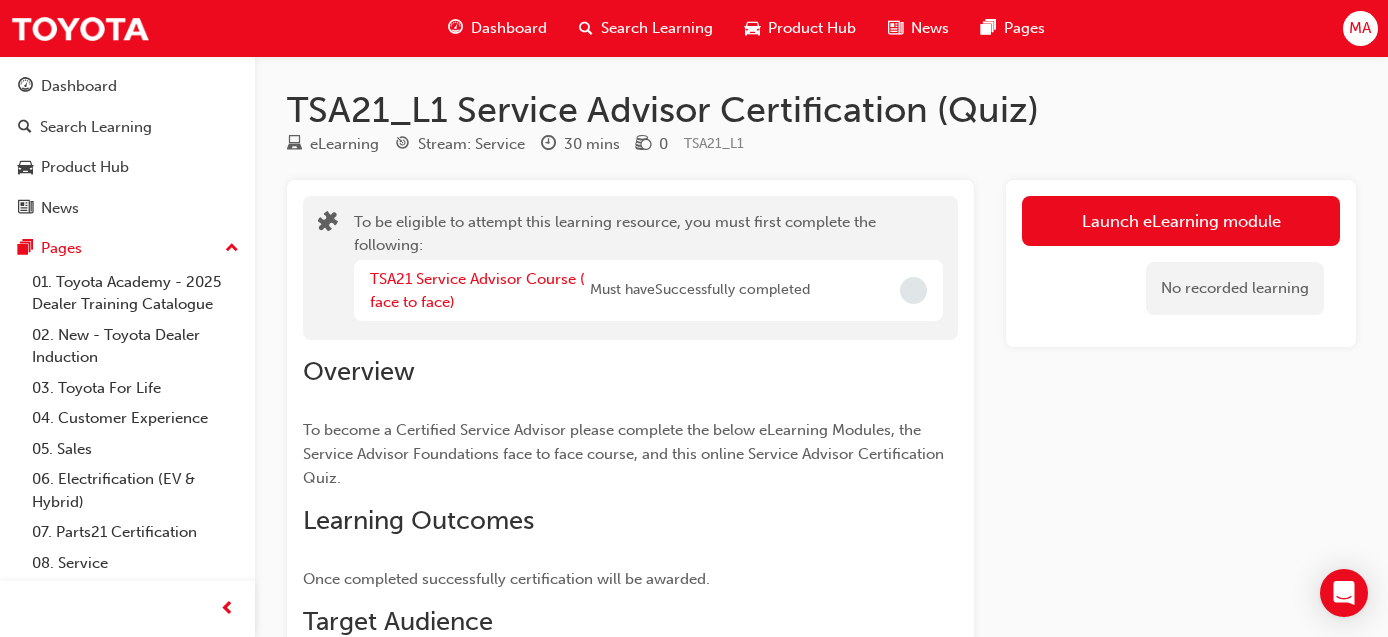 scroll, scrollTop: 0, scrollLeft: 0, axis: both 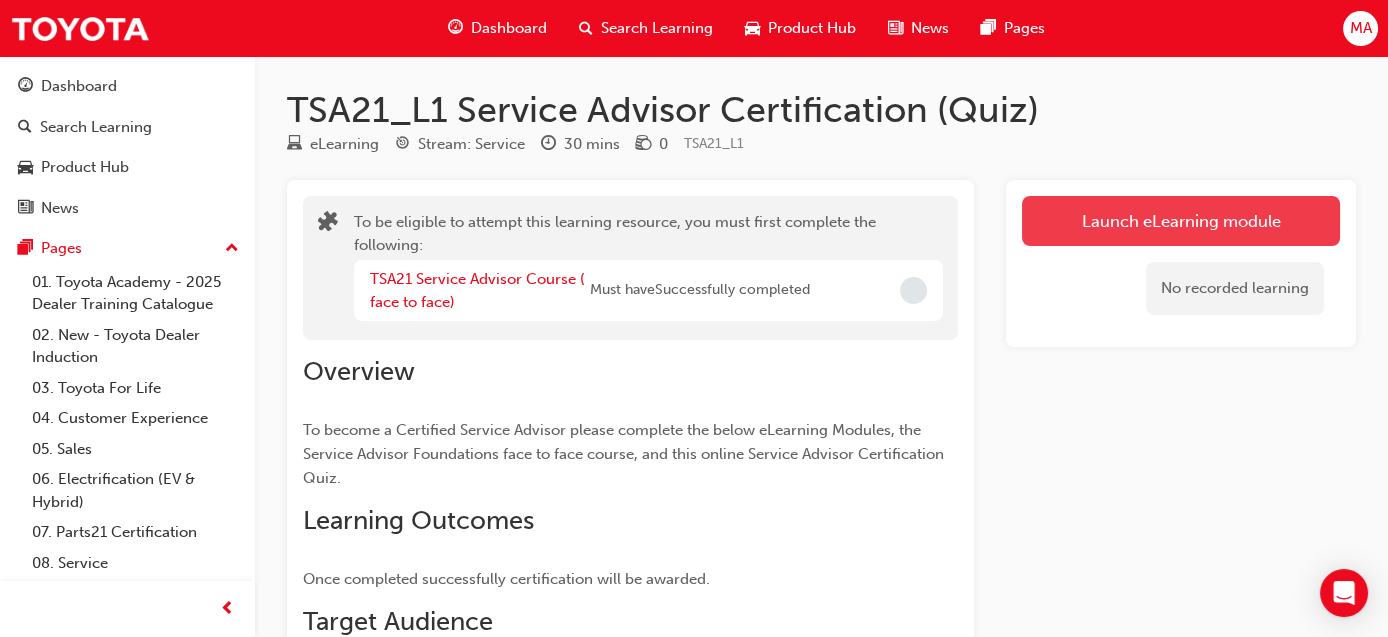 click on "Launch eLearning module" at bounding box center [1181, 221] 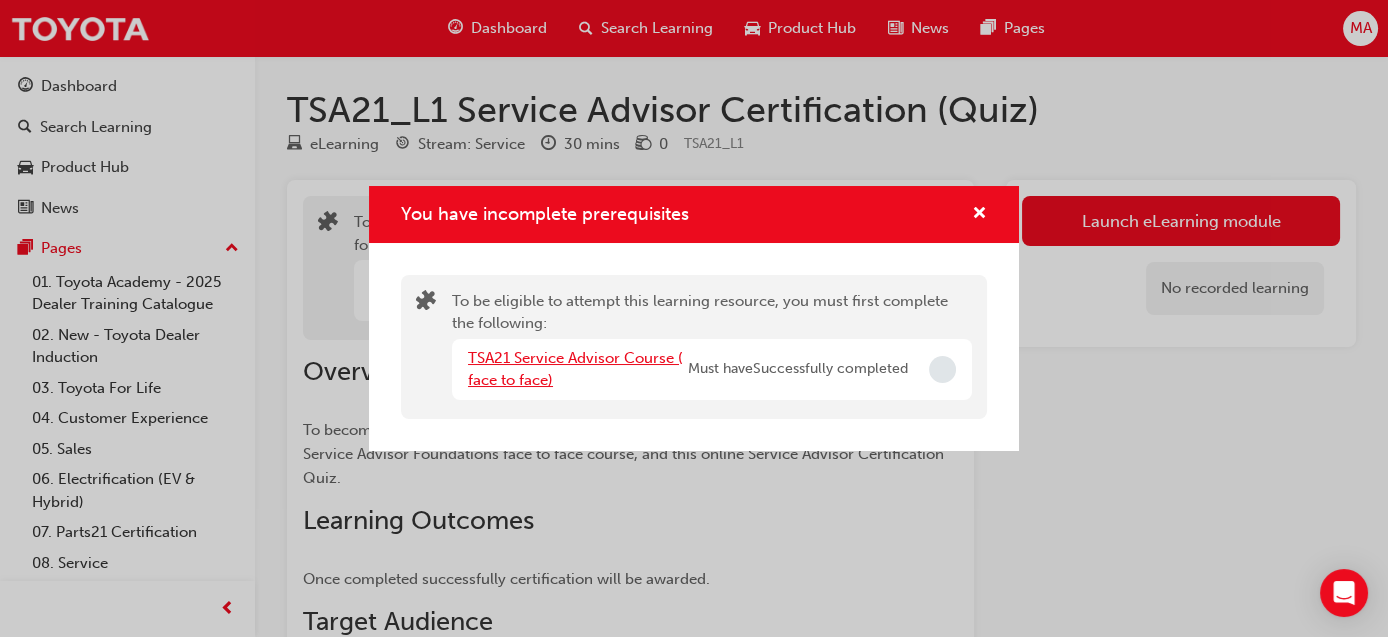 click on "TSA21 Service Advisor Course ( face to face)" at bounding box center (575, 369) 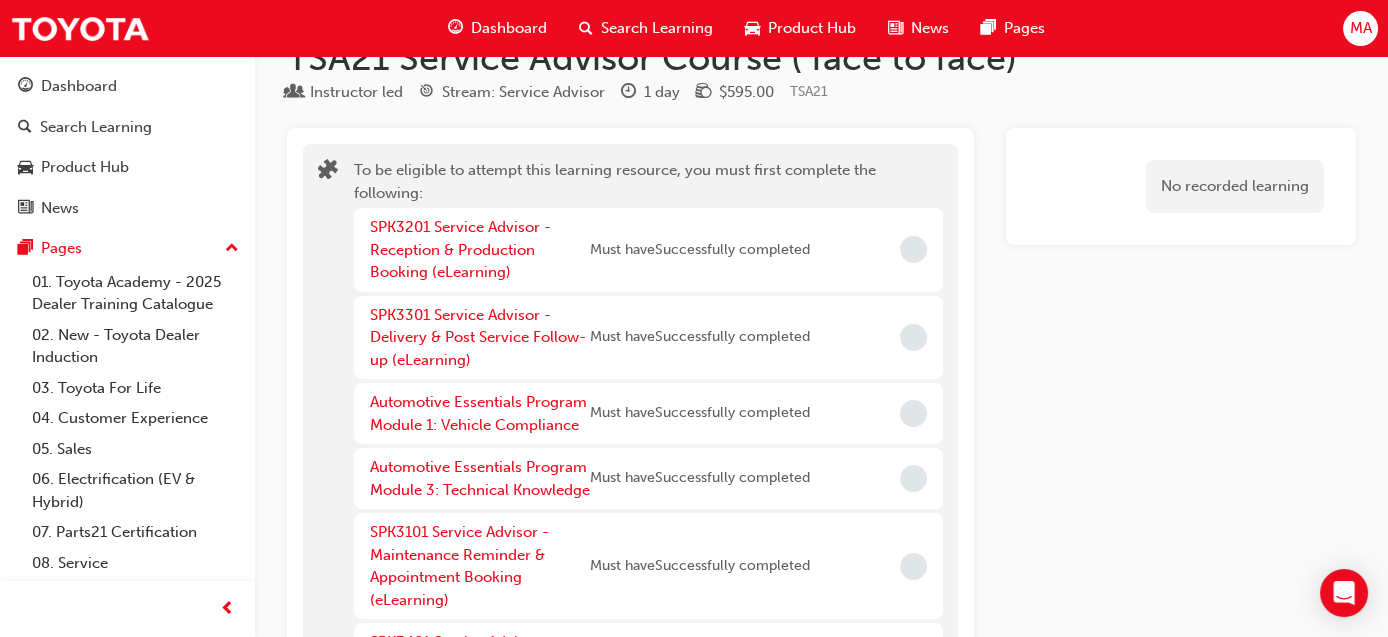 scroll, scrollTop: 0, scrollLeft: 0, axis: both 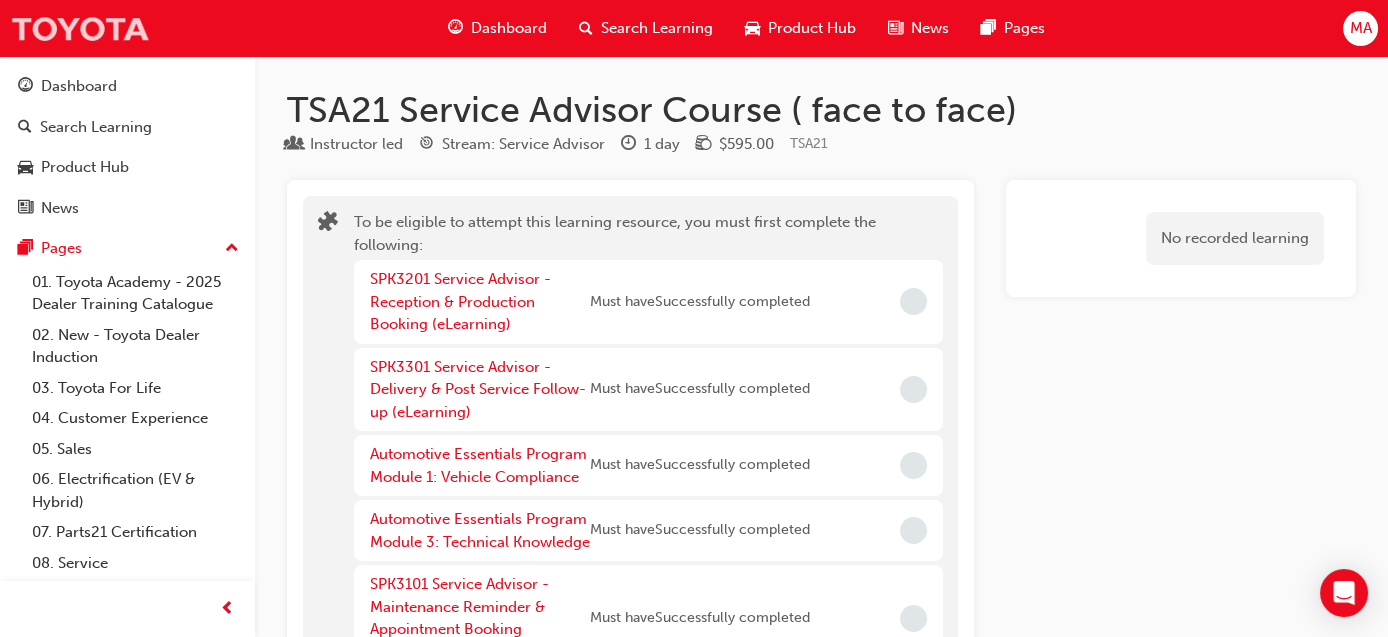 click at bounding box center [80, 28] 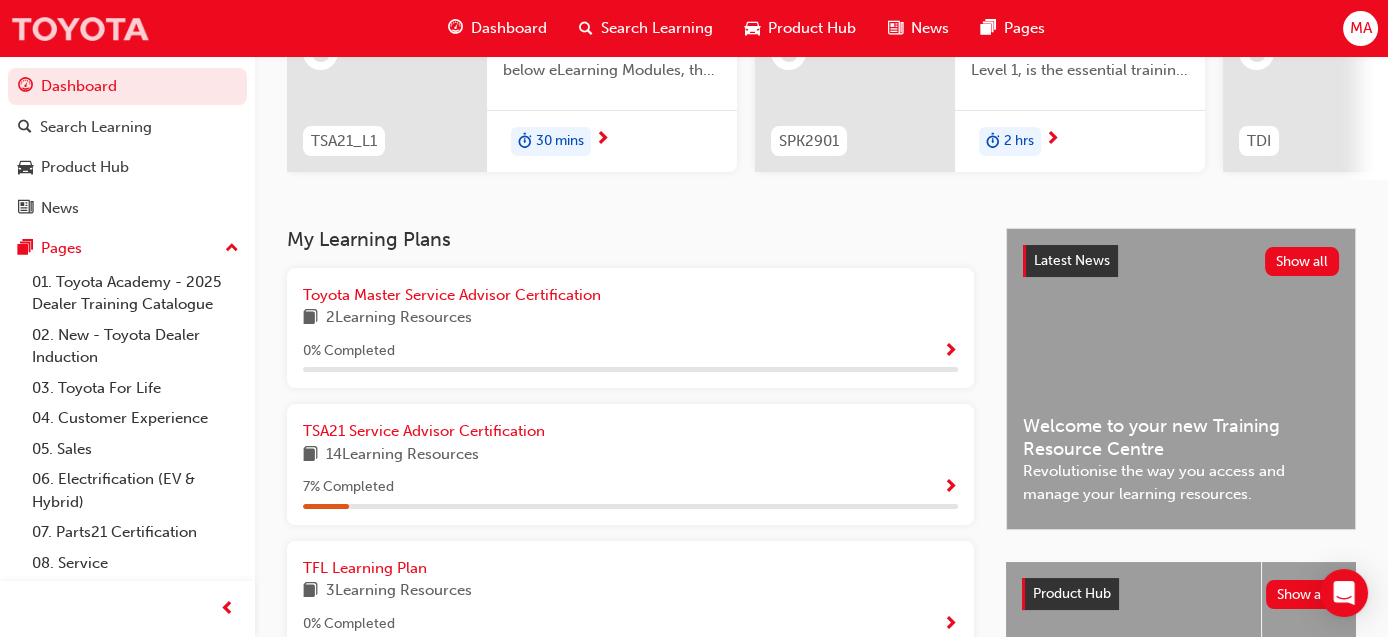 scroll, scrollTop: 0, scrollLeft: 0, axis: both 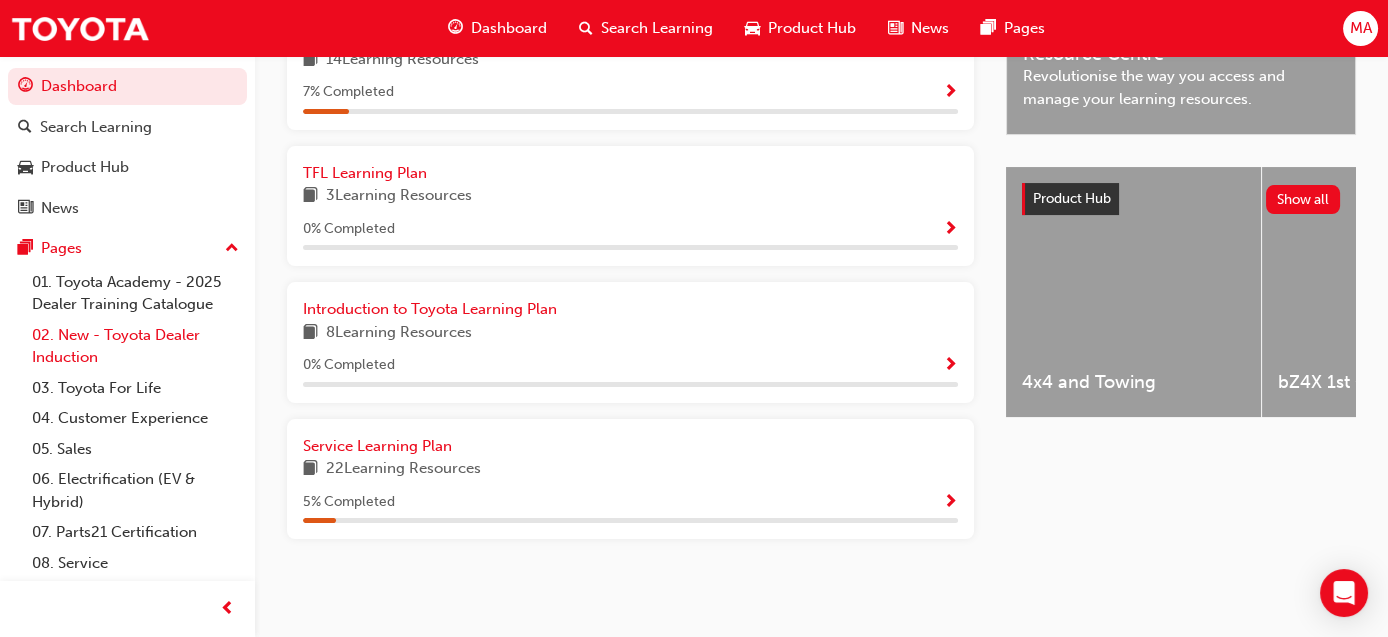 click on "02. New - Toyota Dealer Induction" at bounding box center (135, 346) 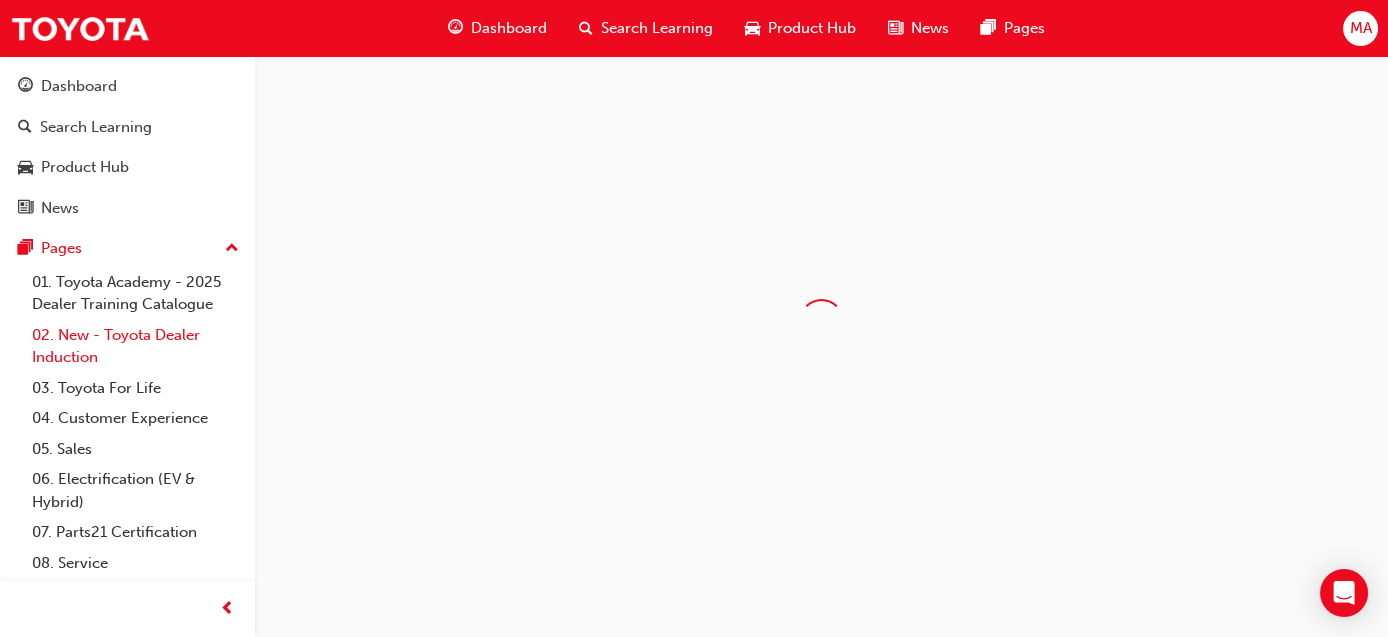 scroll, scrollTop: 0, scrollLeft: 0, axis: both 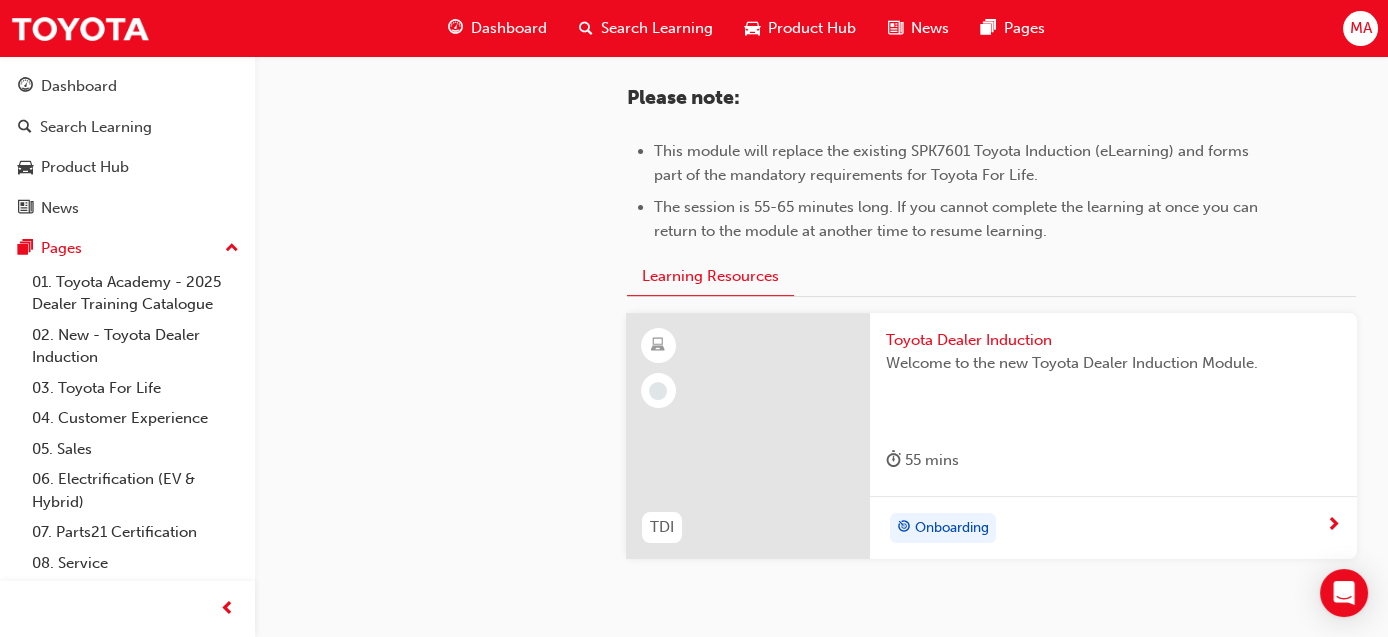 click on "Toyota Dealer Induction" at bounding box center [1113, 340] 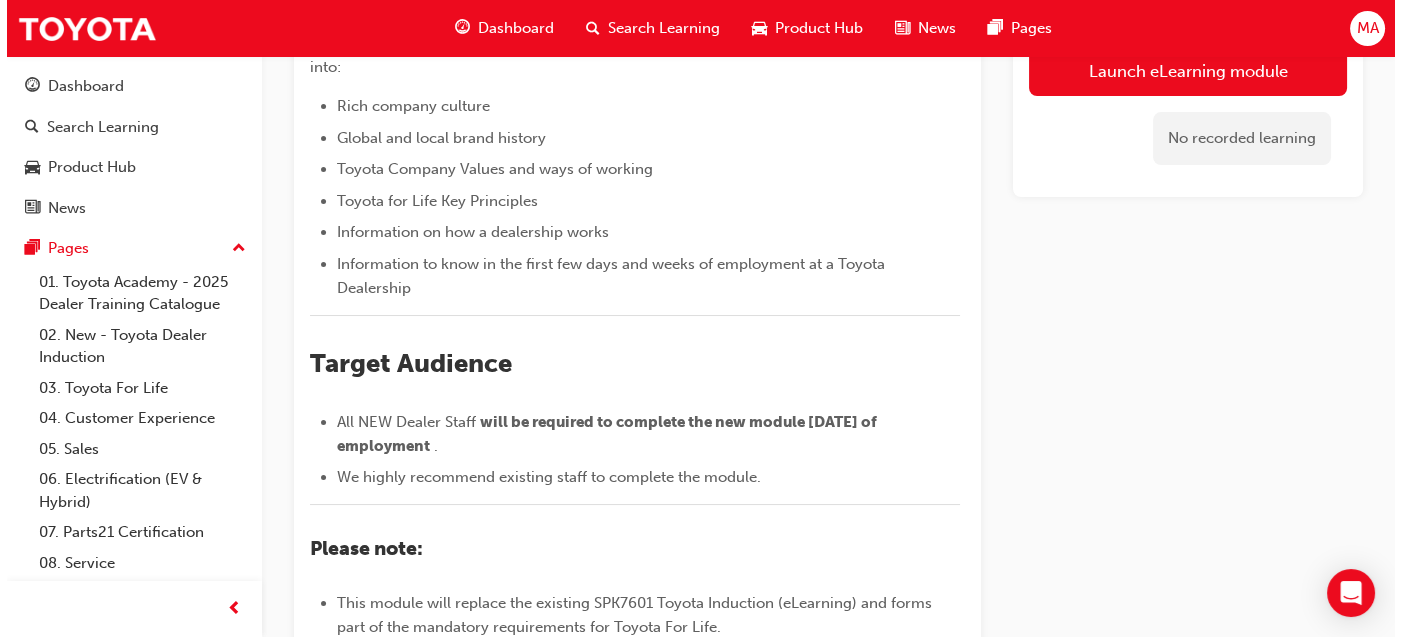 scroll, scrollTop: 0, scrollLeft: 0, axis: both 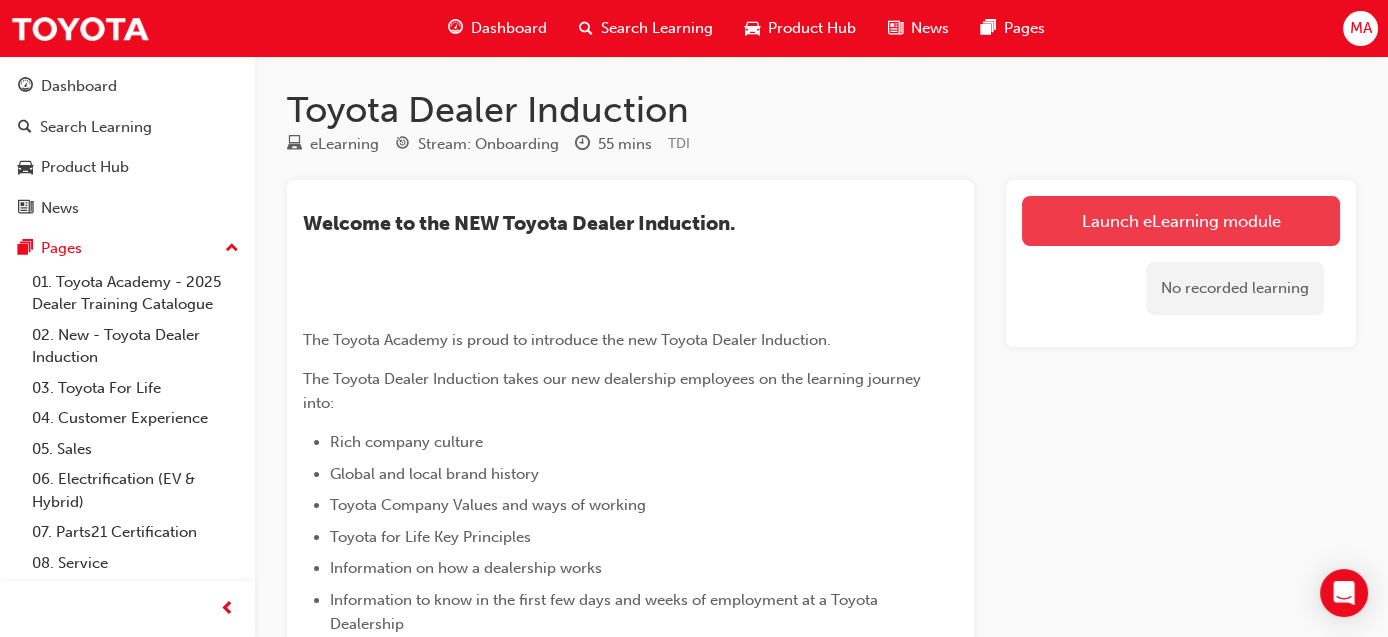 click on "Launch eLearning module" at bounding box center [1181, 221] 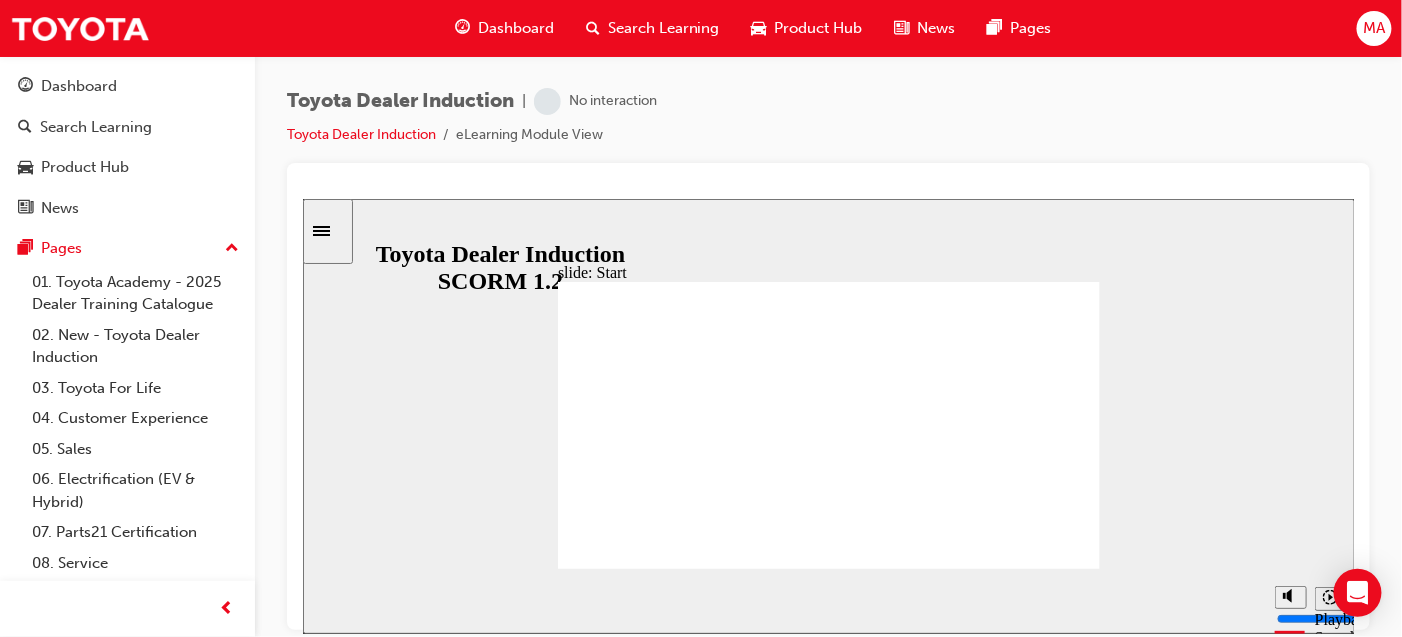 scroll, scrollTop: 0, scrollLeft: 0, axis: both 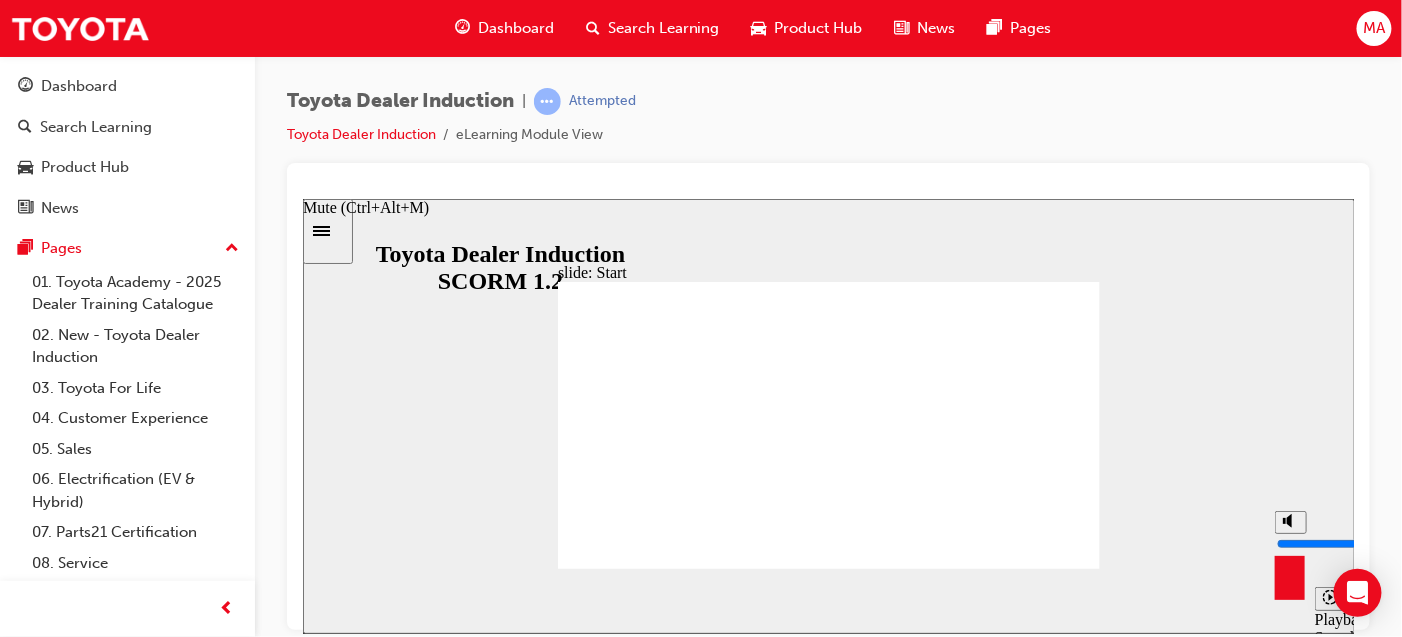 click at bounding box center (1340, 543) 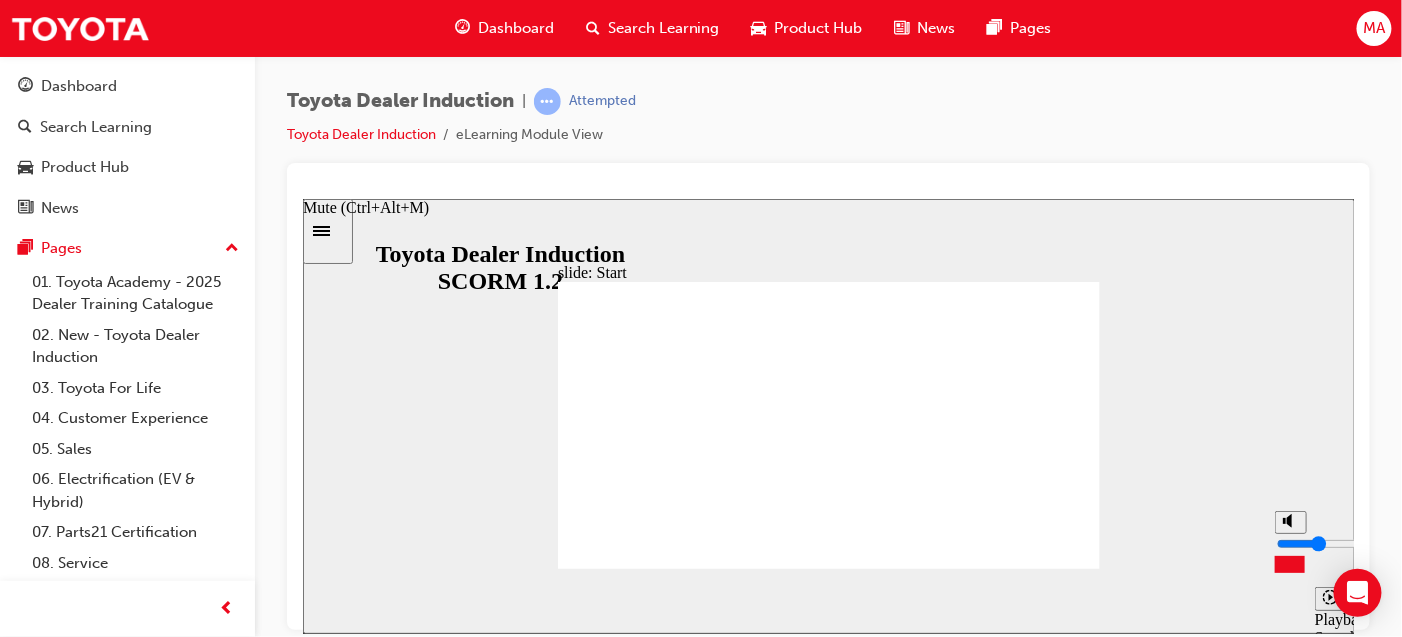 type on "3" 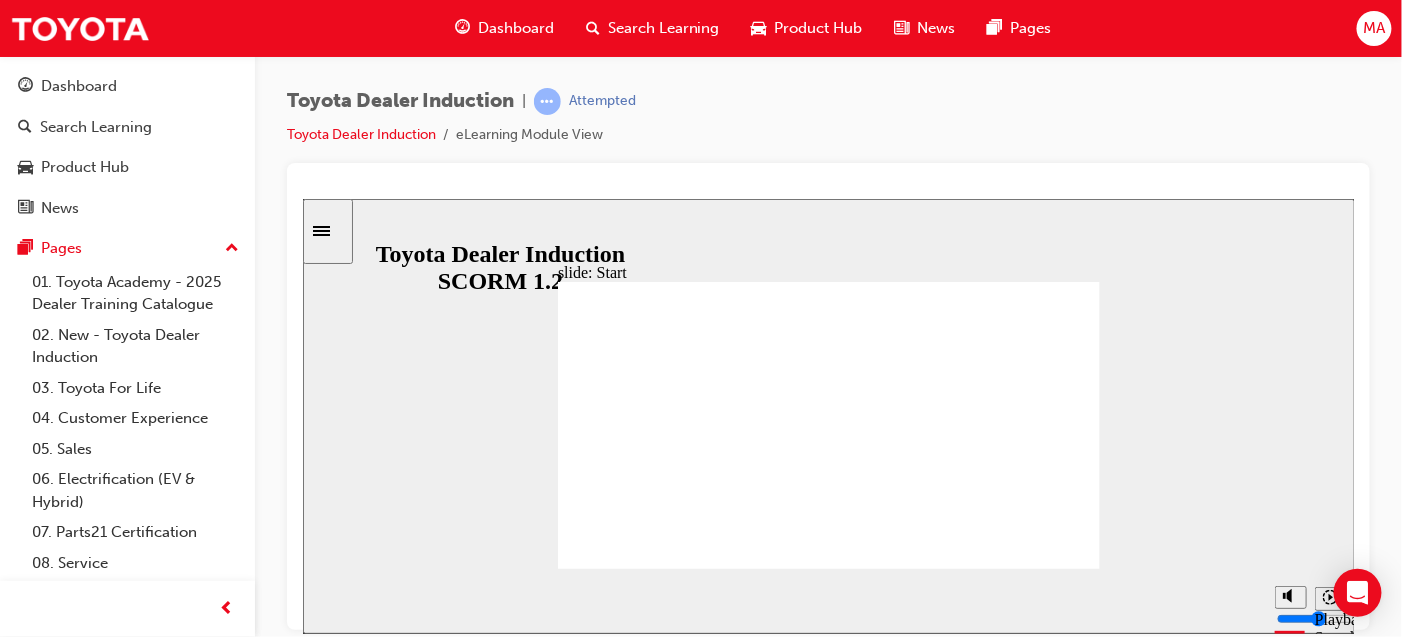 click 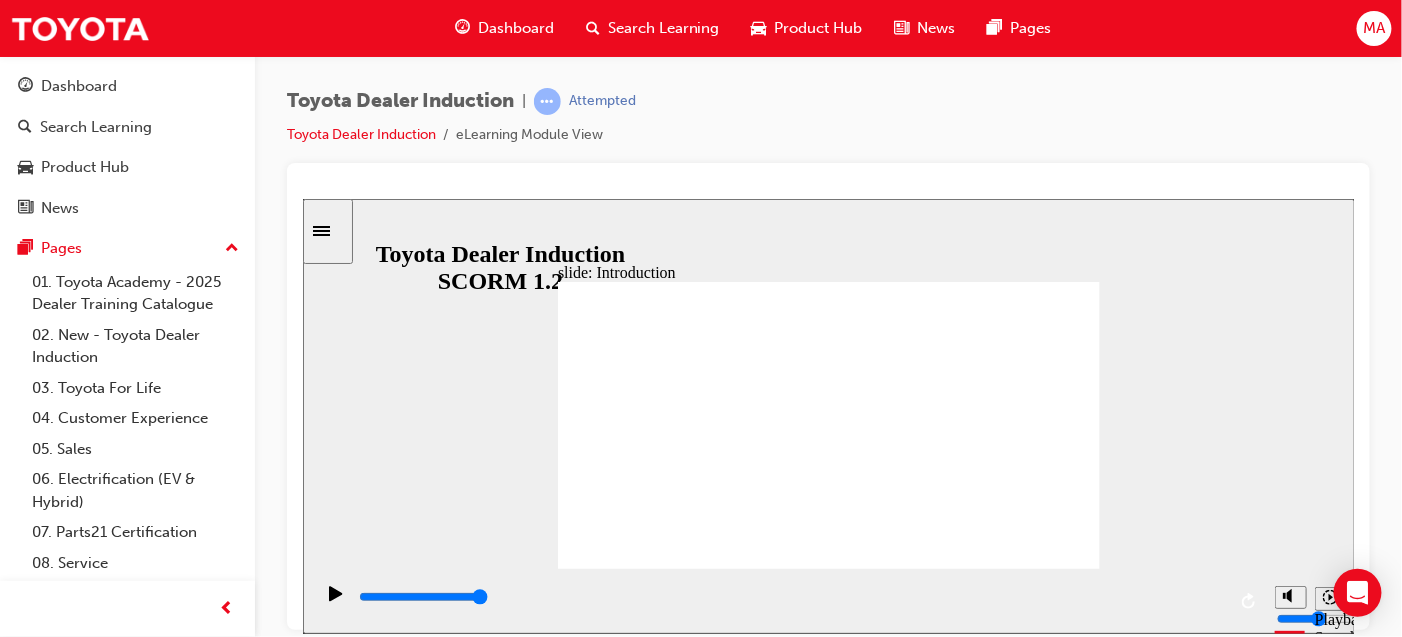 click 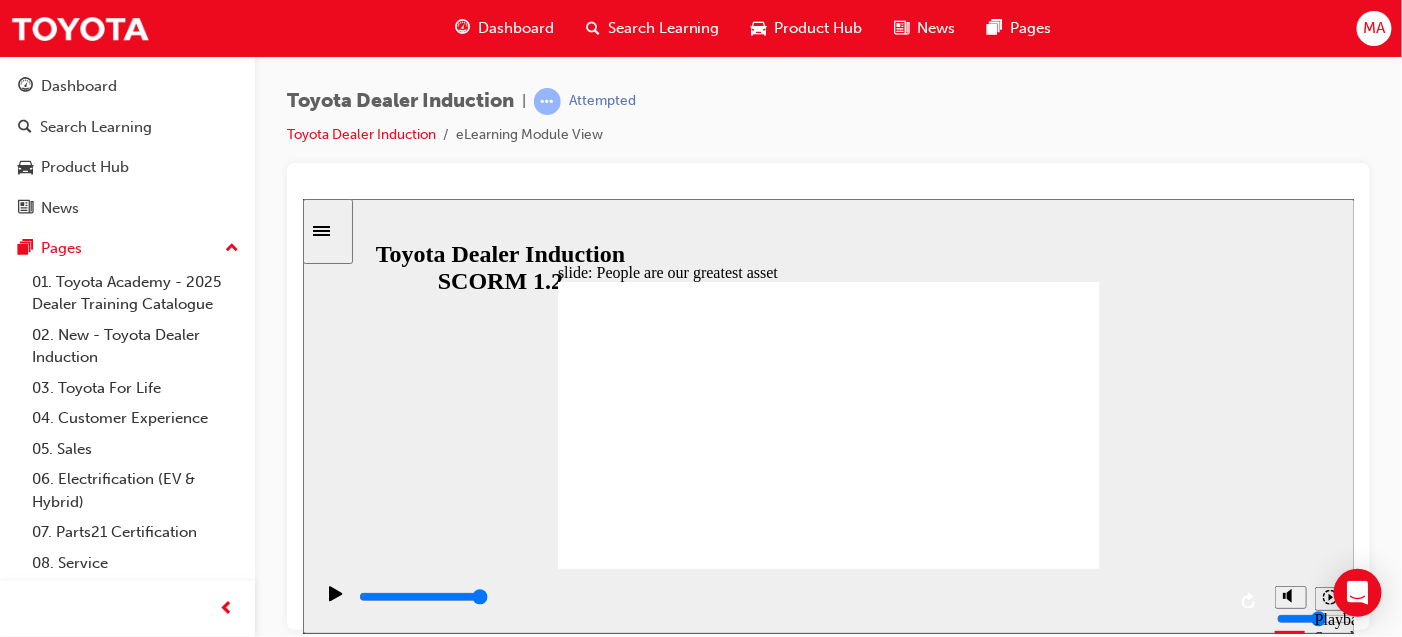 click 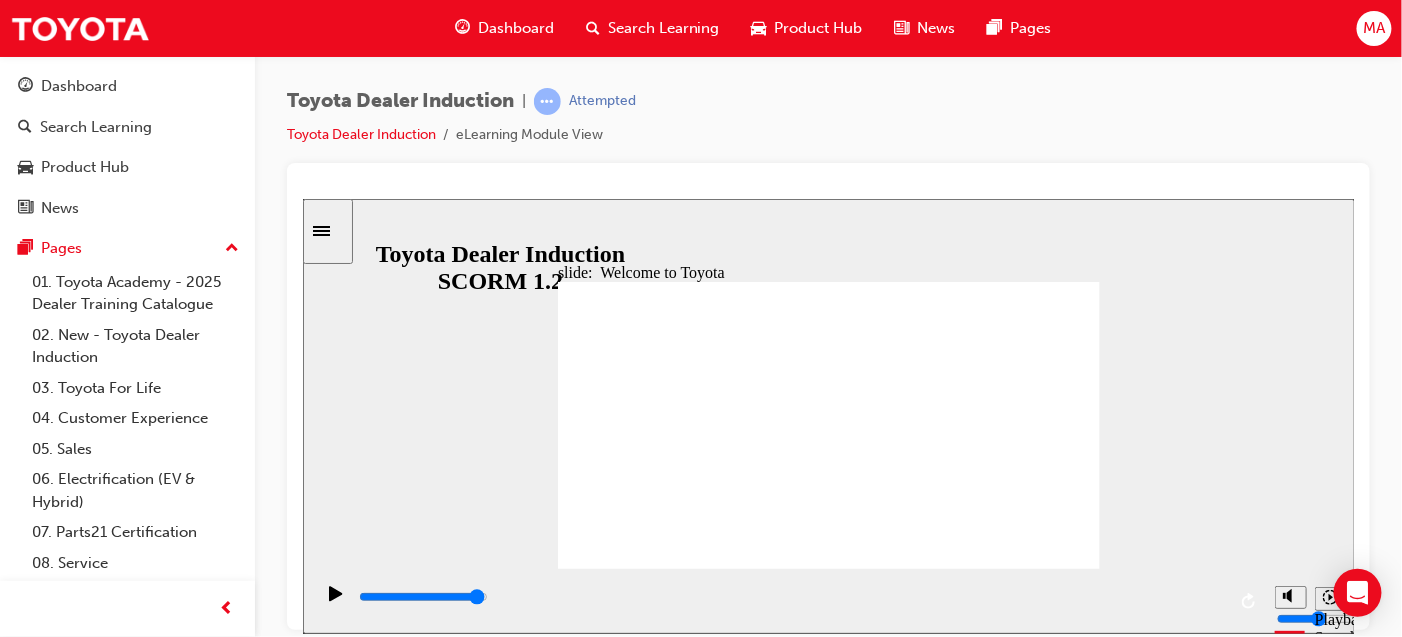 click 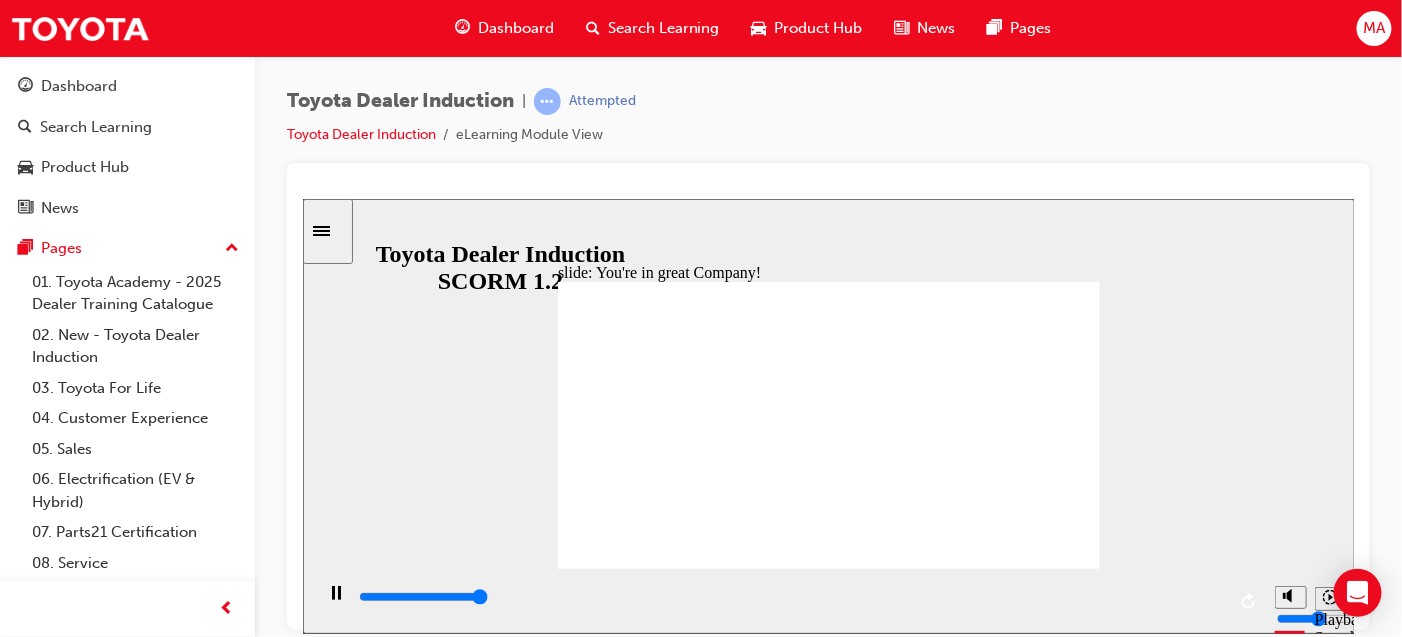 type on "7500" 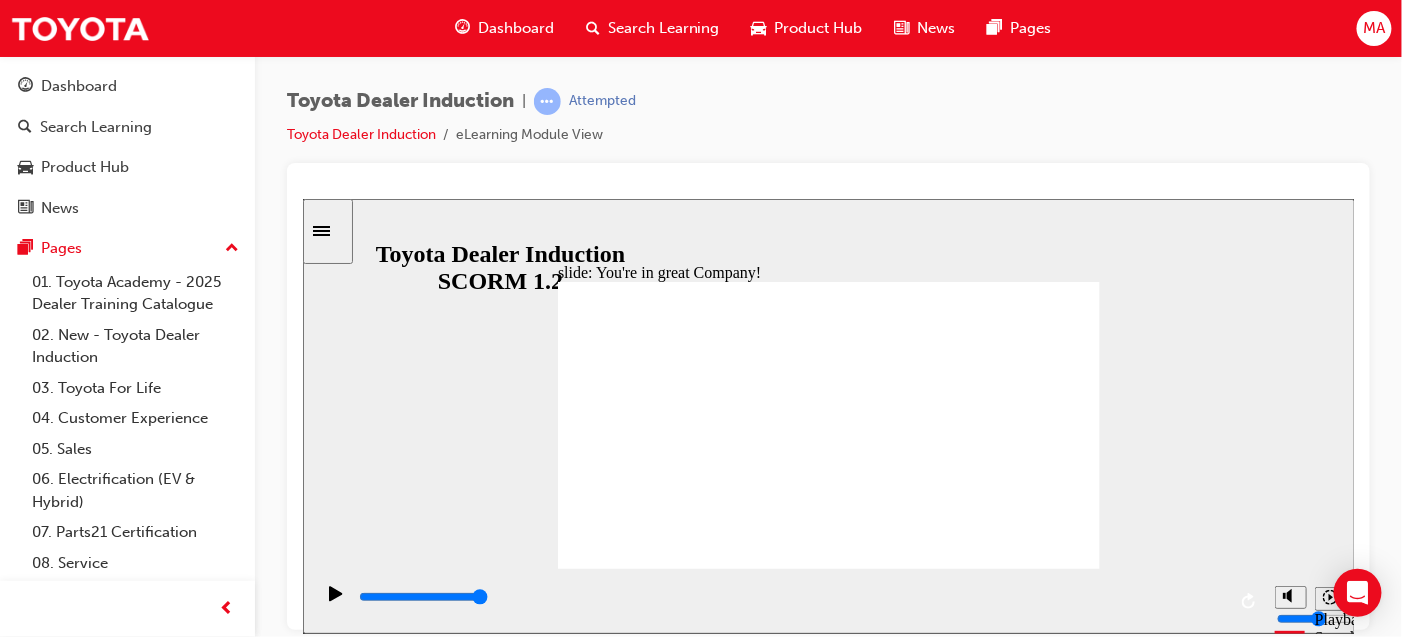 click 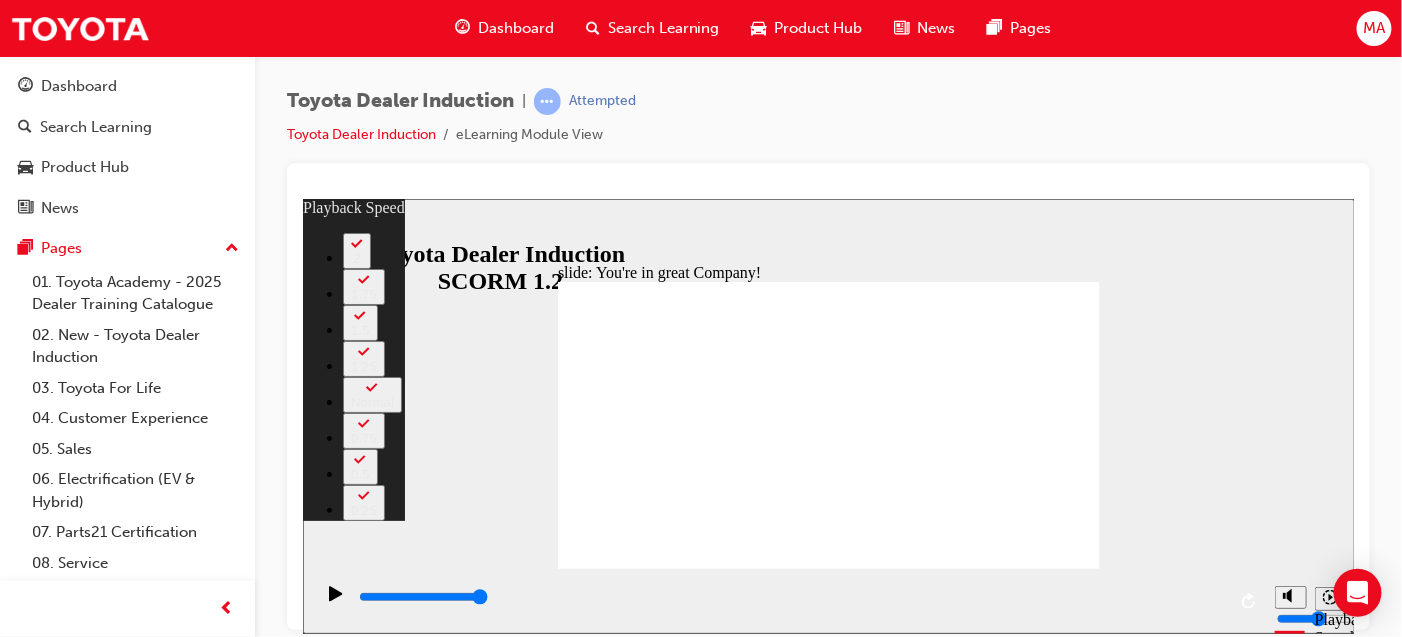 type on "3" 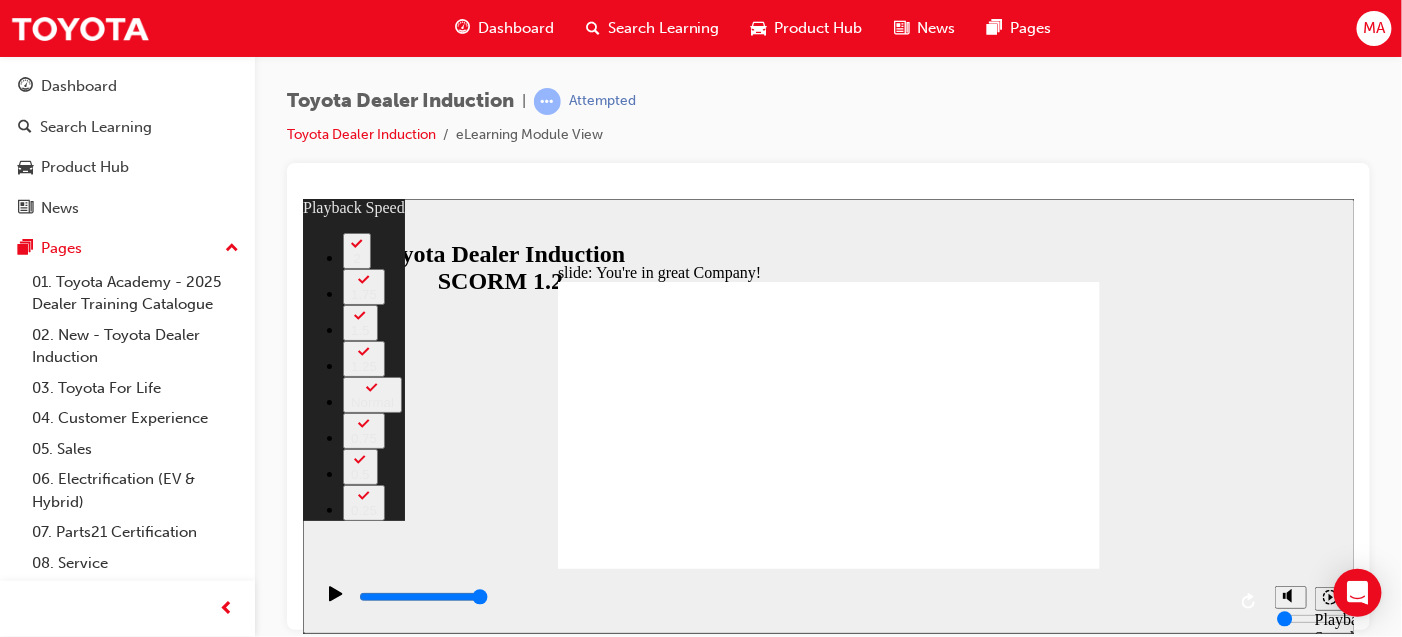 type on "13" 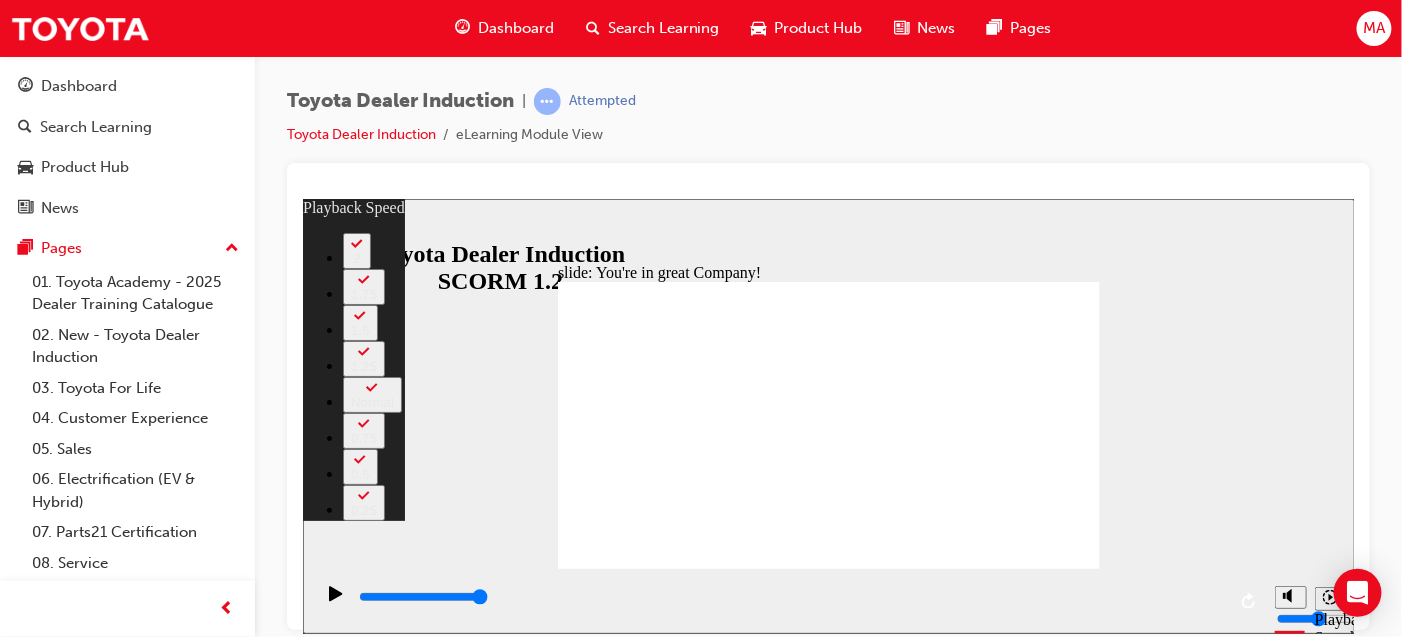click on "Toyota Dealer Induction | Attempted Toyota Dealer Induction eLearning Module View" at bounding box center [828, 125] 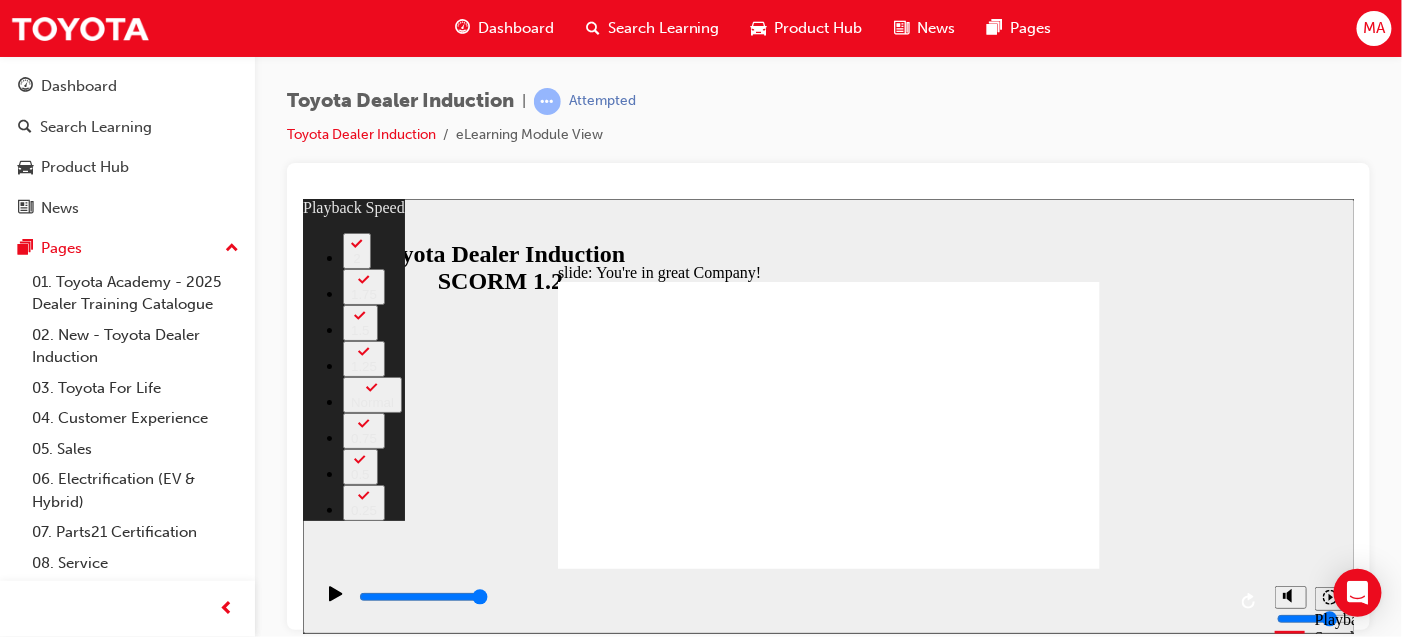 type on "105" 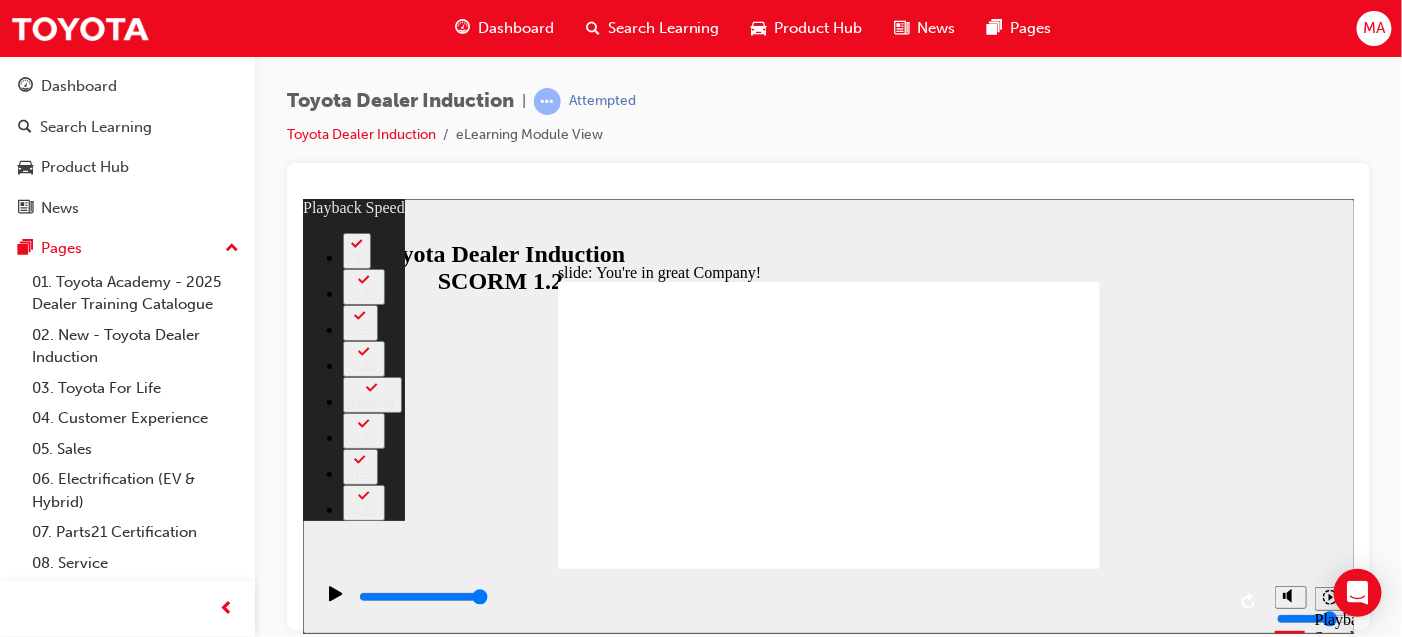 click at bounding box center (829, 3706) 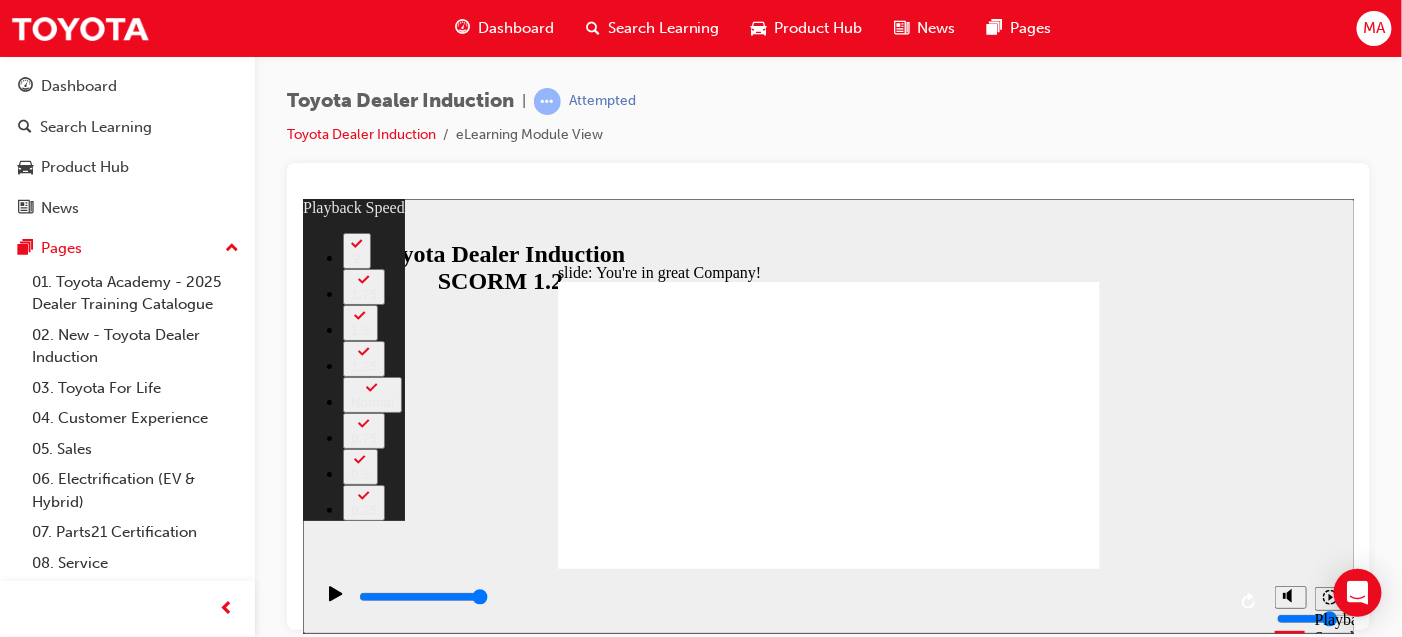 type on "107" 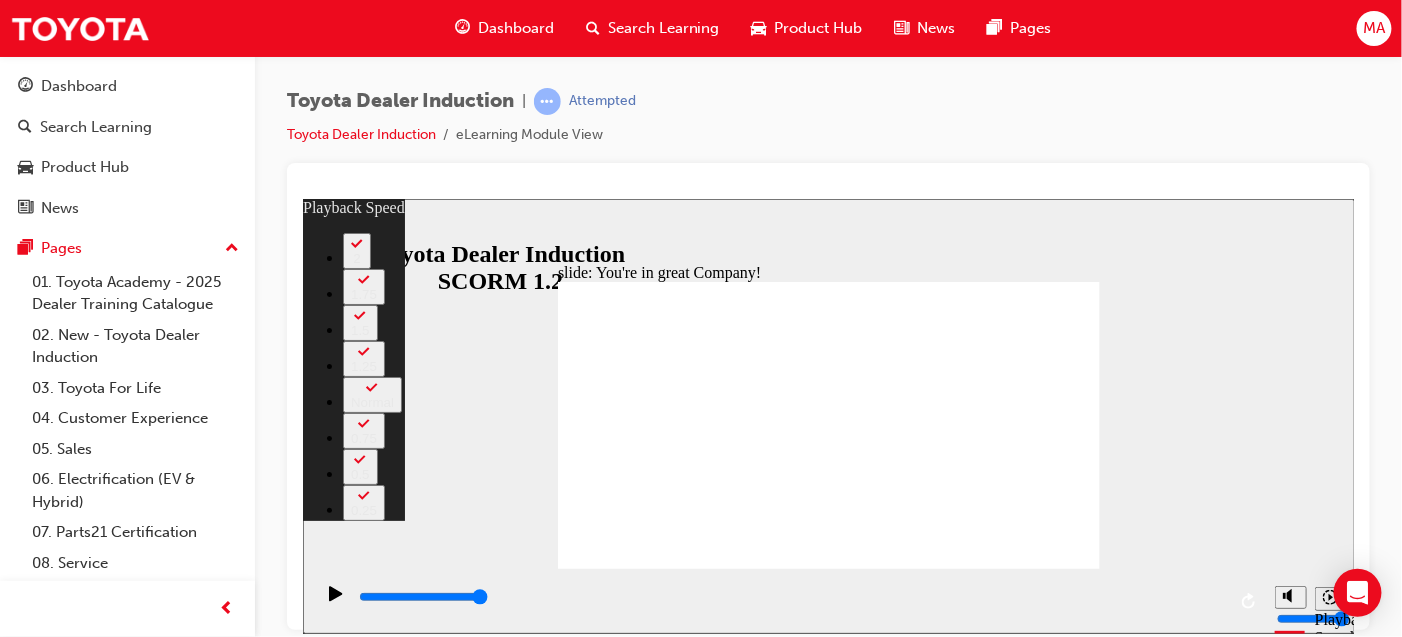 type on "5" 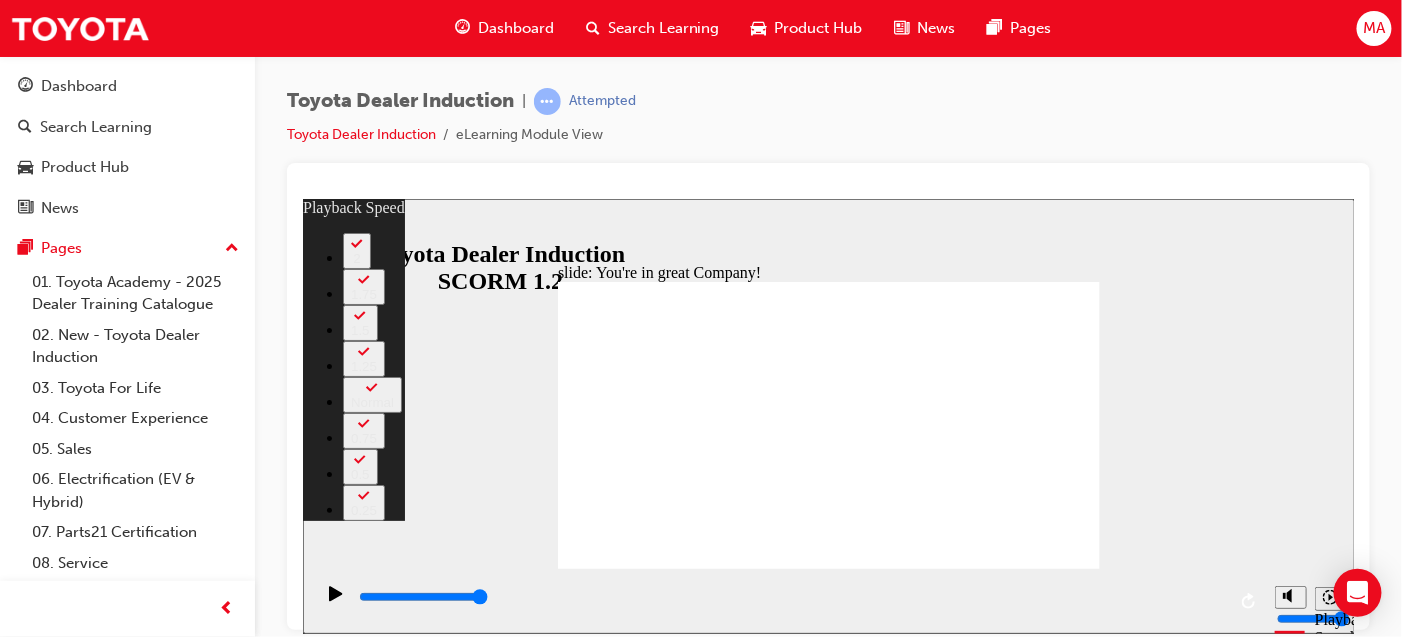 click at bounding box center (829, 3714) 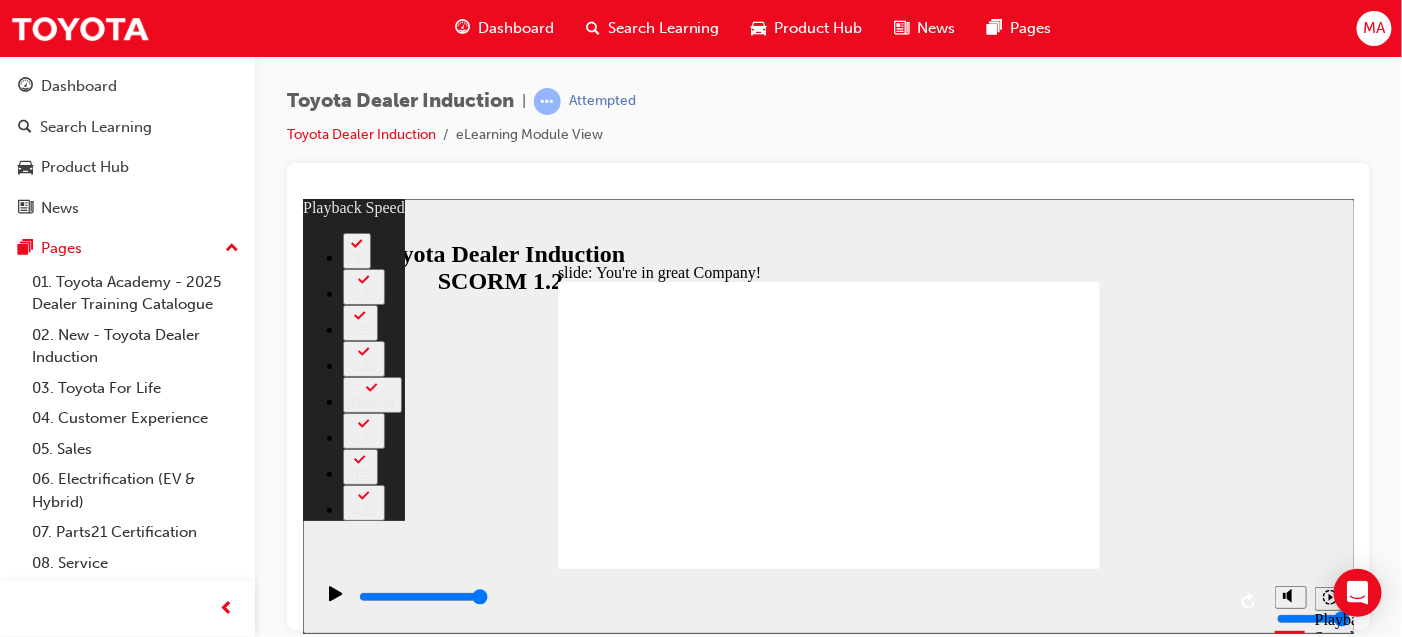 click at bounding box center (577, 3556) 